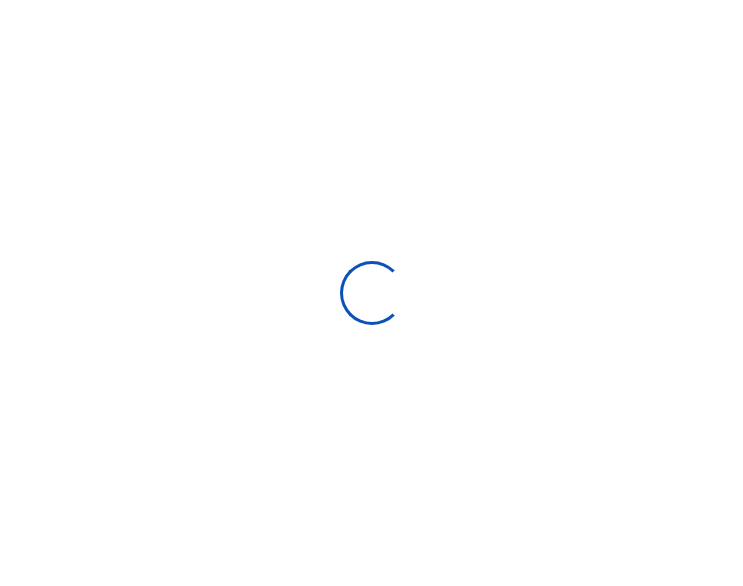 scroll, scrollTop: 0, scrollLeft: 0, axis: both 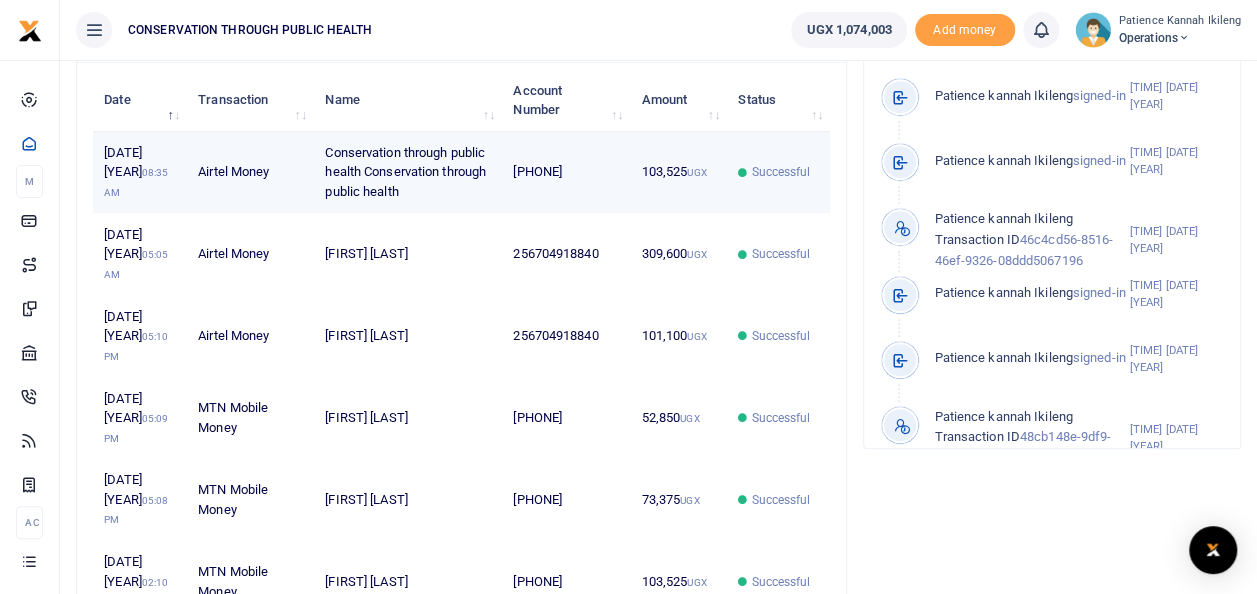 click on "103,525 UGX" at bounding box center (678, 173) 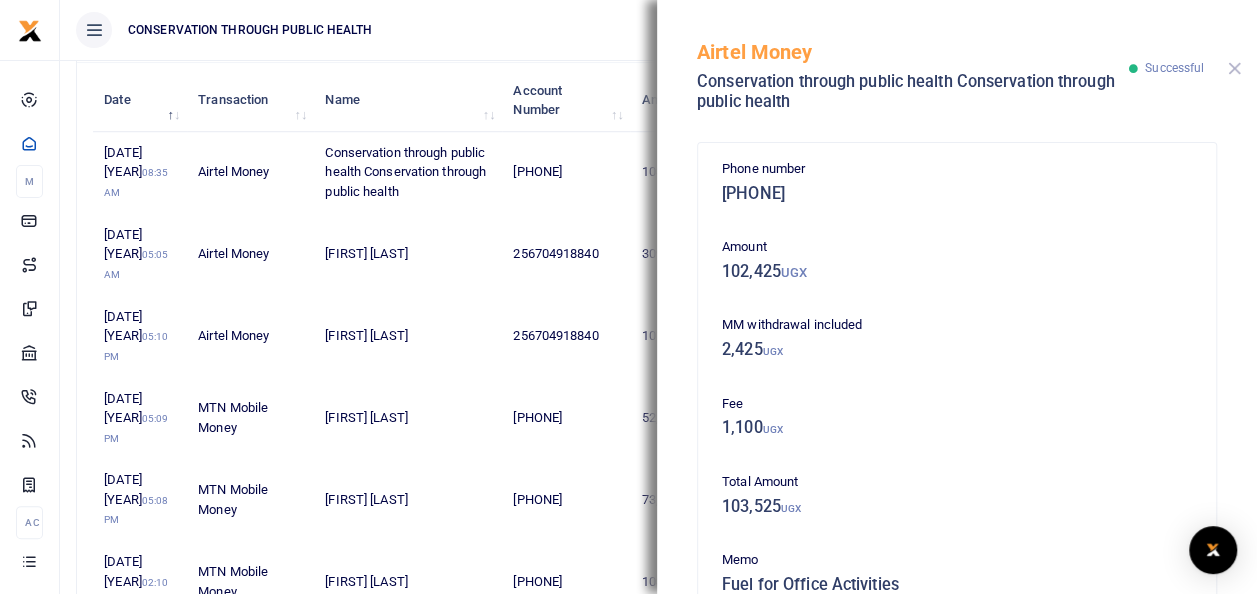 click at bounding box center (1234, 68) 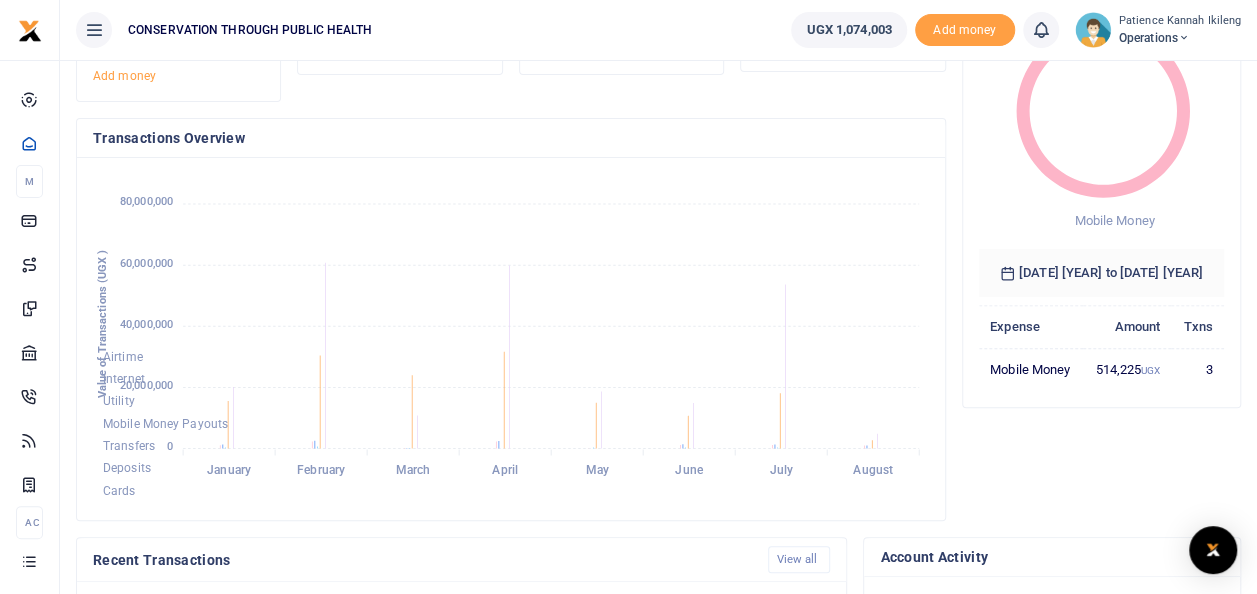 scroll, scrollTop: 46, scrollLeft: 0, axis: vertical 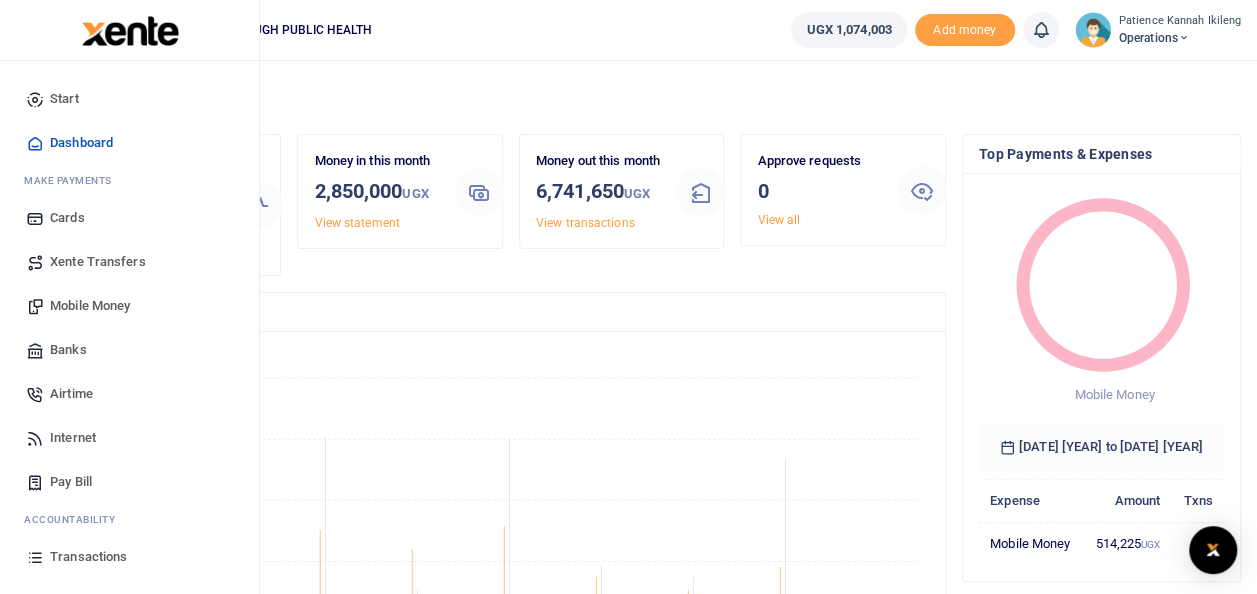 click on "Mobile Money" at bounding box center [90, 306] 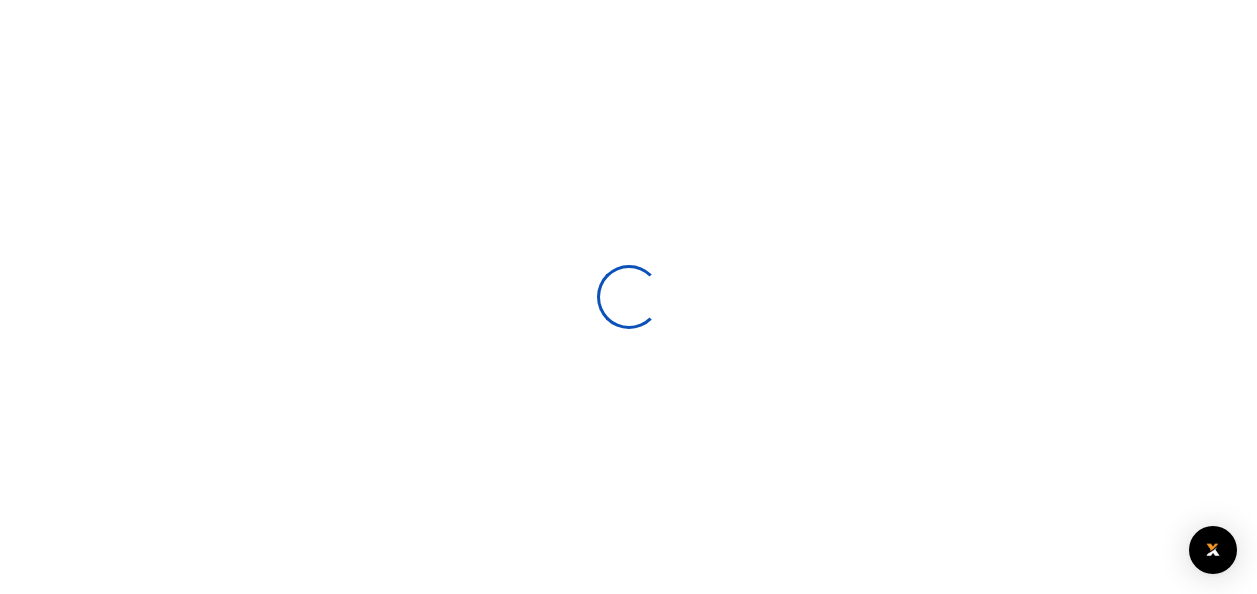 scroll, scrollTop: 0, scrollLeft: 0, axis: both 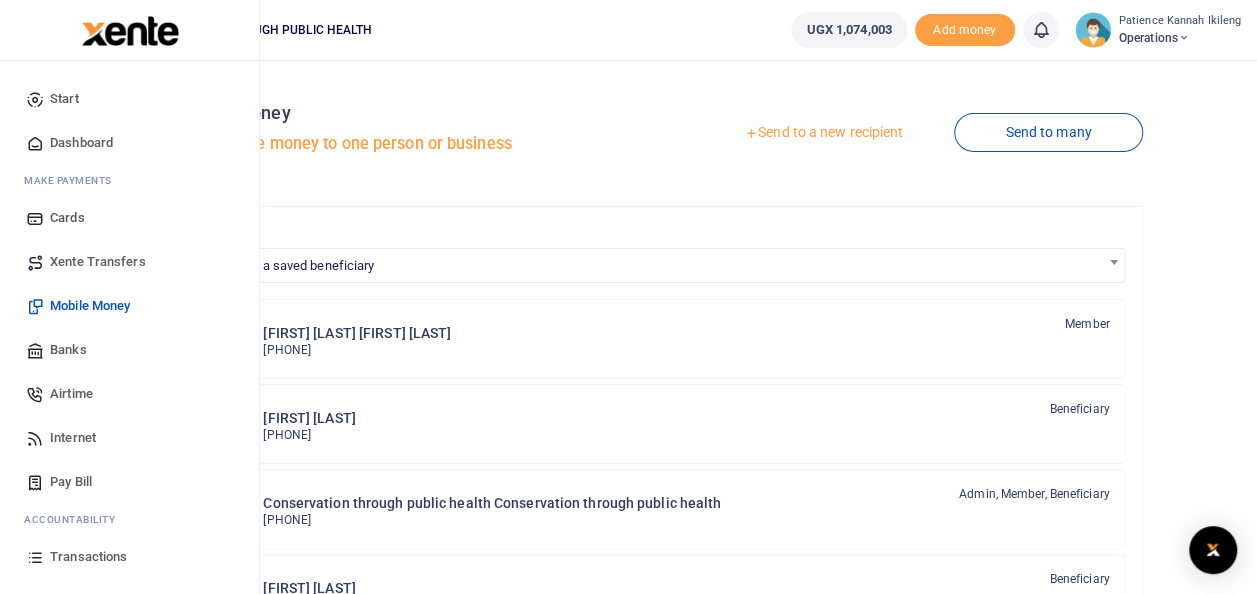 click on "Pay Bill" at bounding box center (71, 482) 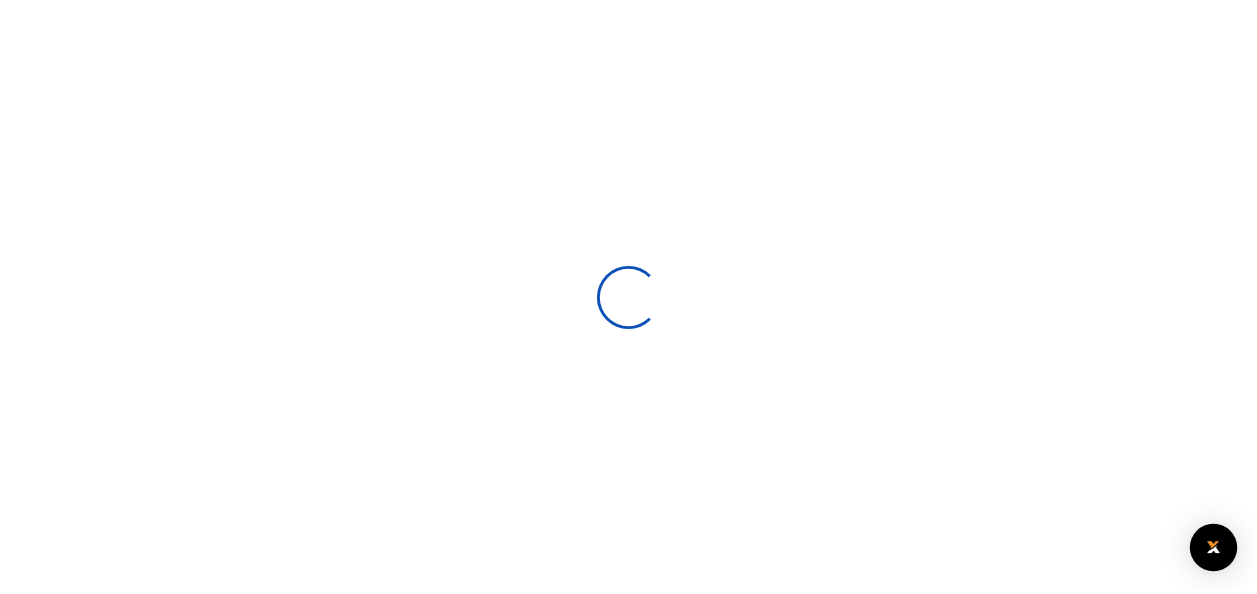 scroll, scrollTop: 0, scrollLeft: 0, axis: both 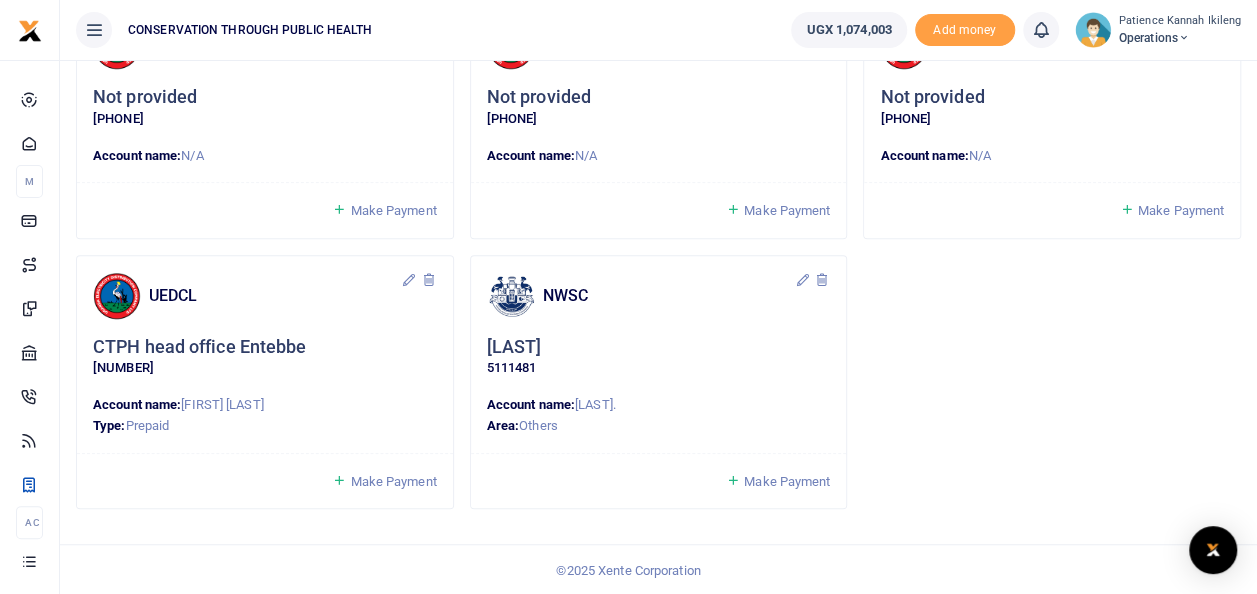 click on "Make Payment" at bounding box center (393, 481) 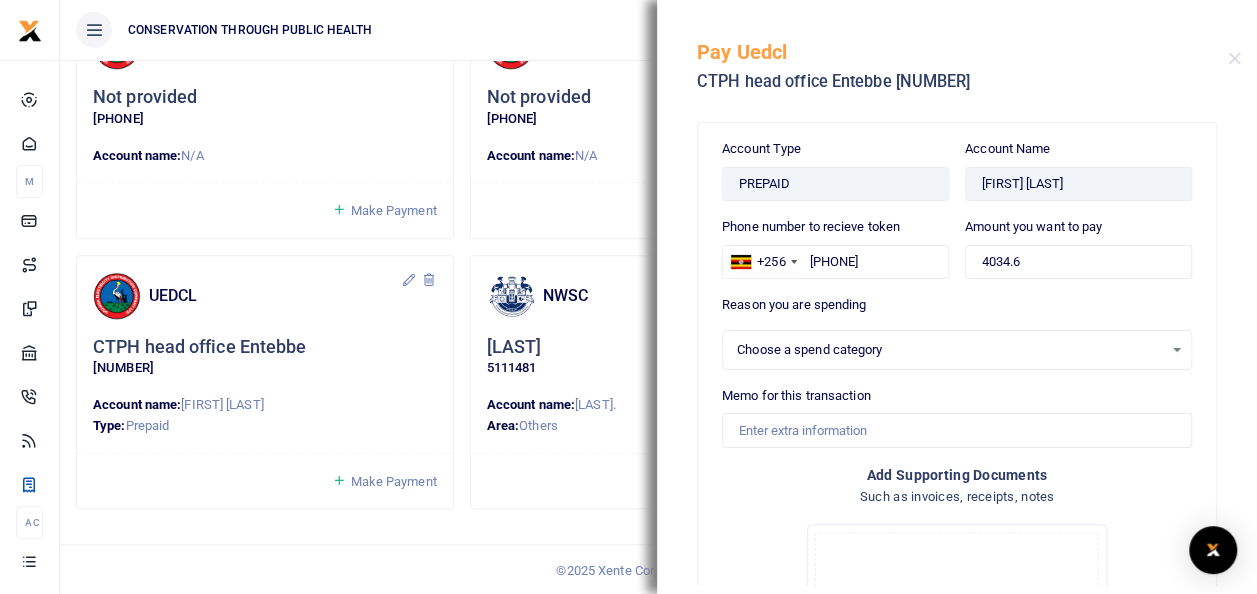 select 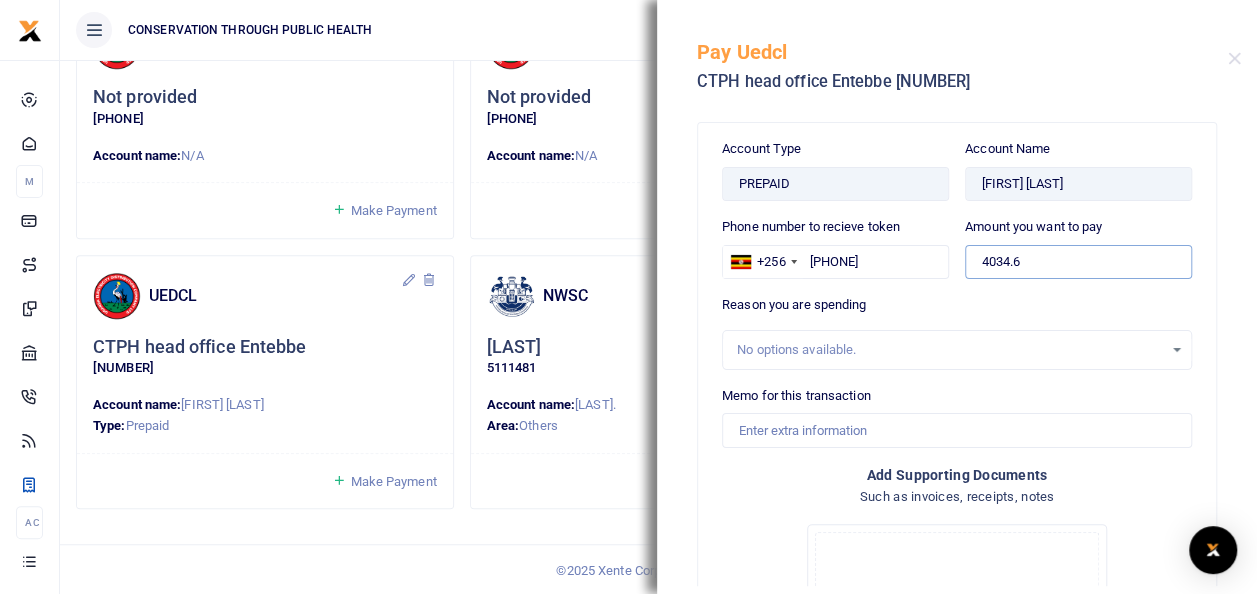 click on "4034.6" at bounding box center (1078, 262) 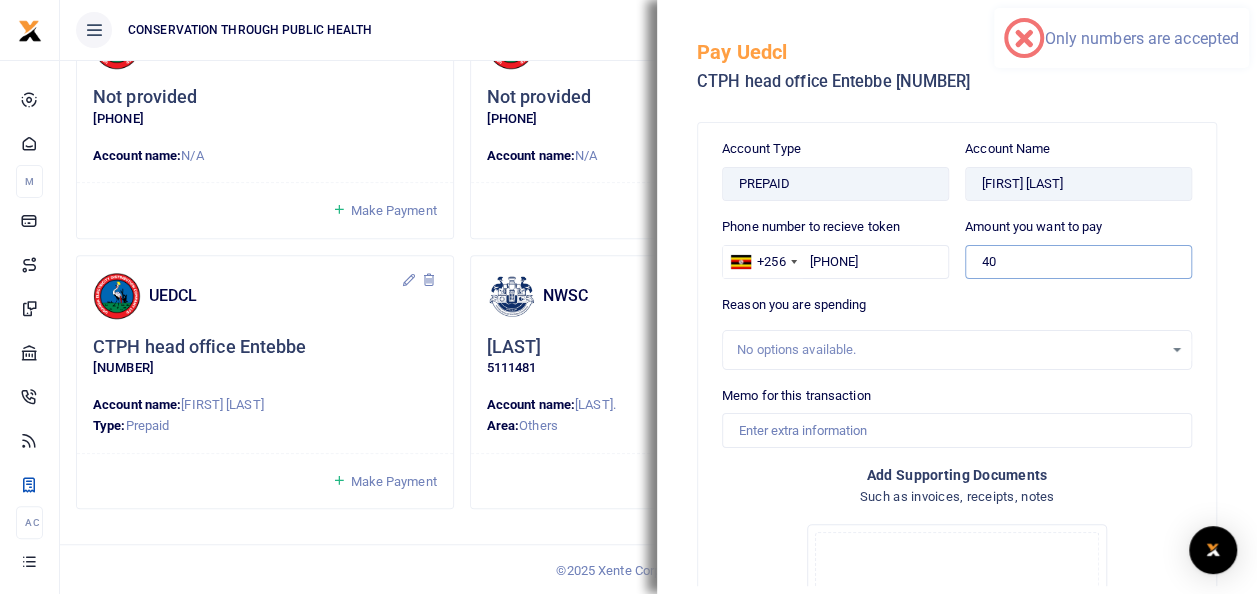 type on "4" 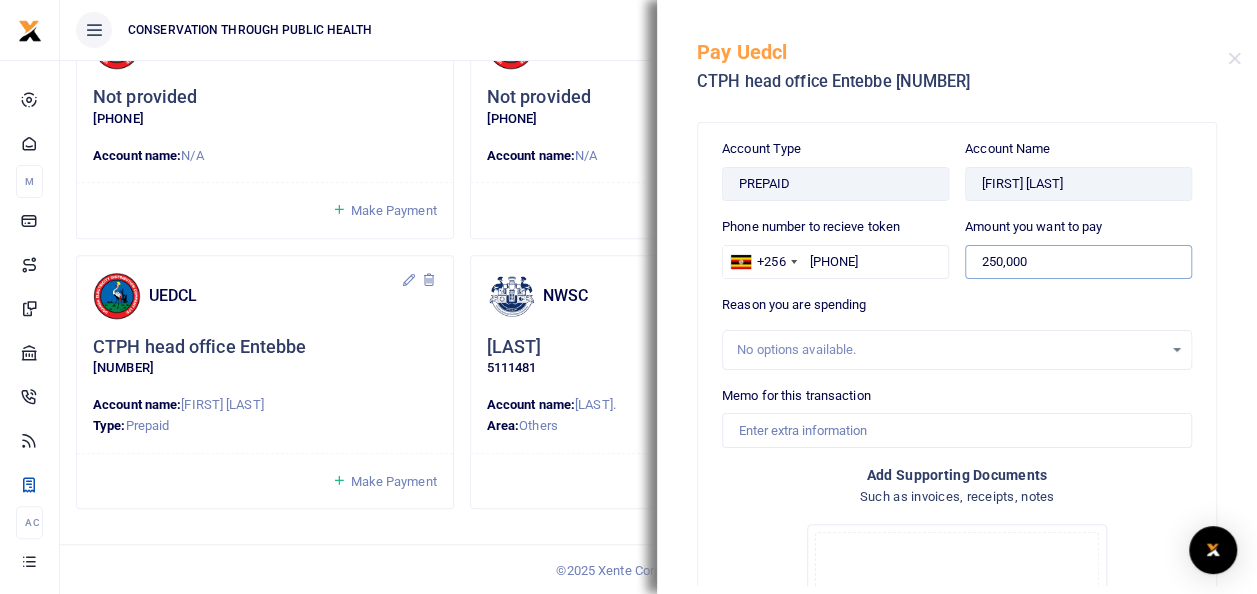 type on "250,000" 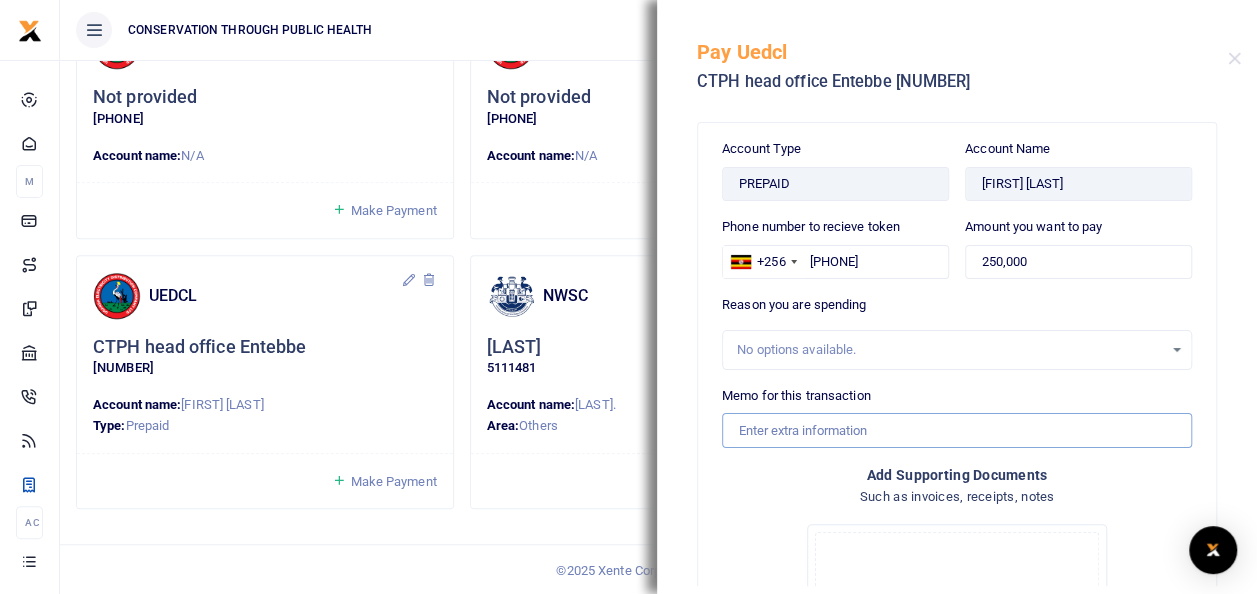 click on "Memo for this transaction" at bounding box center [957, 430] 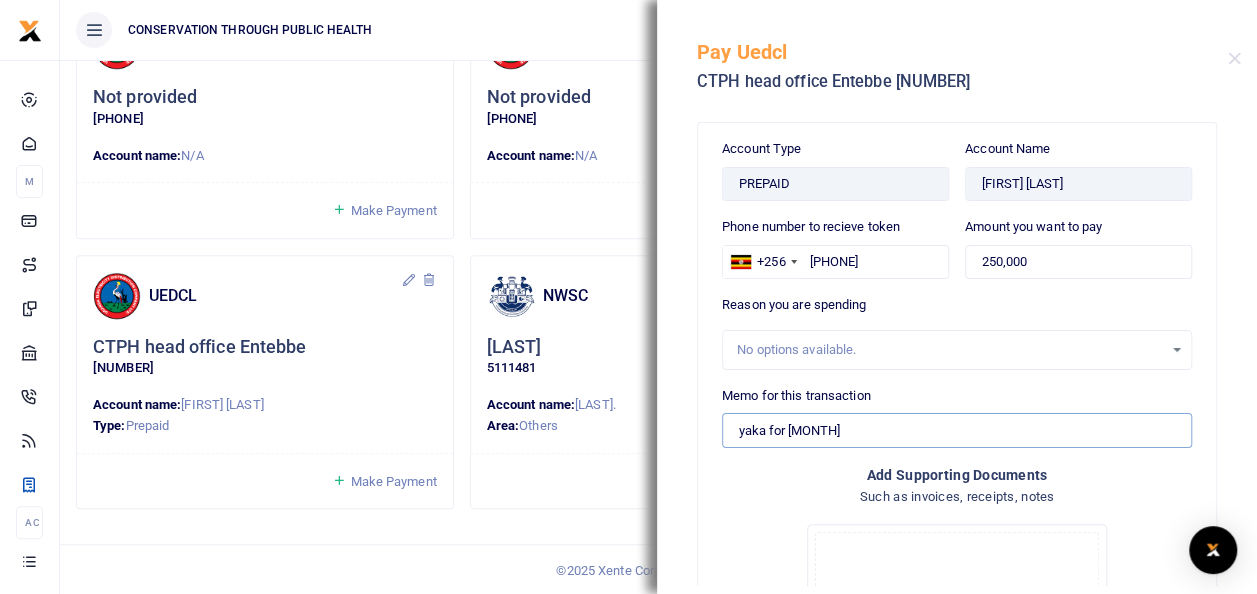 click on "yaka for november" at bounding box center (957, 430) 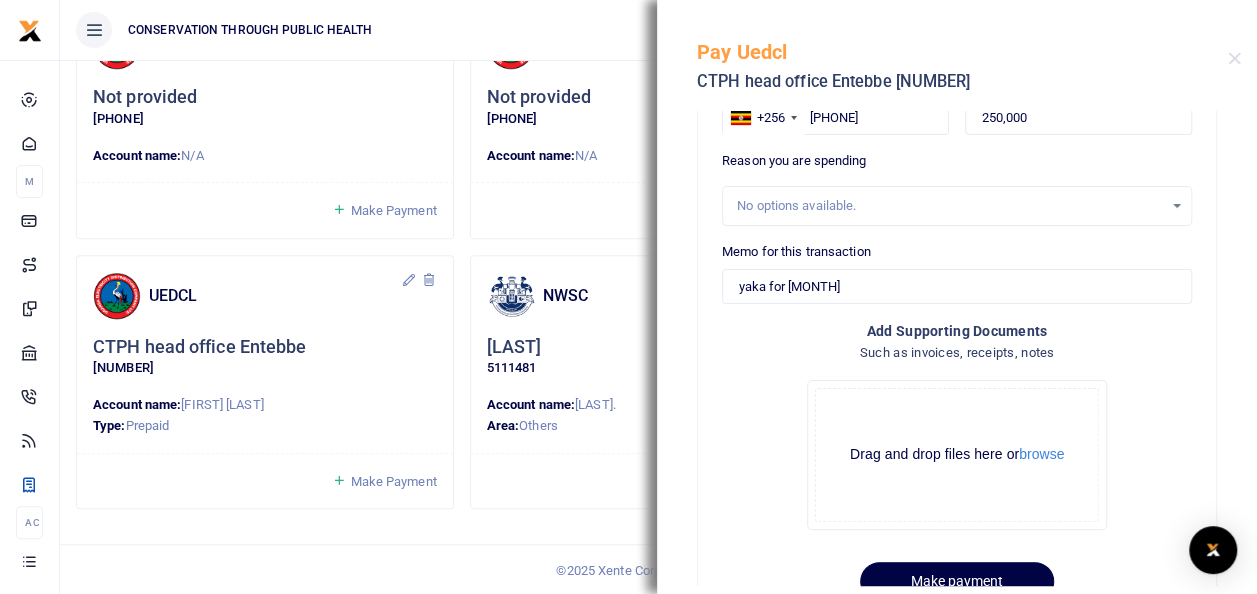 scroll, scrollTop: 203, scrollLeft: 0, axis: vertical 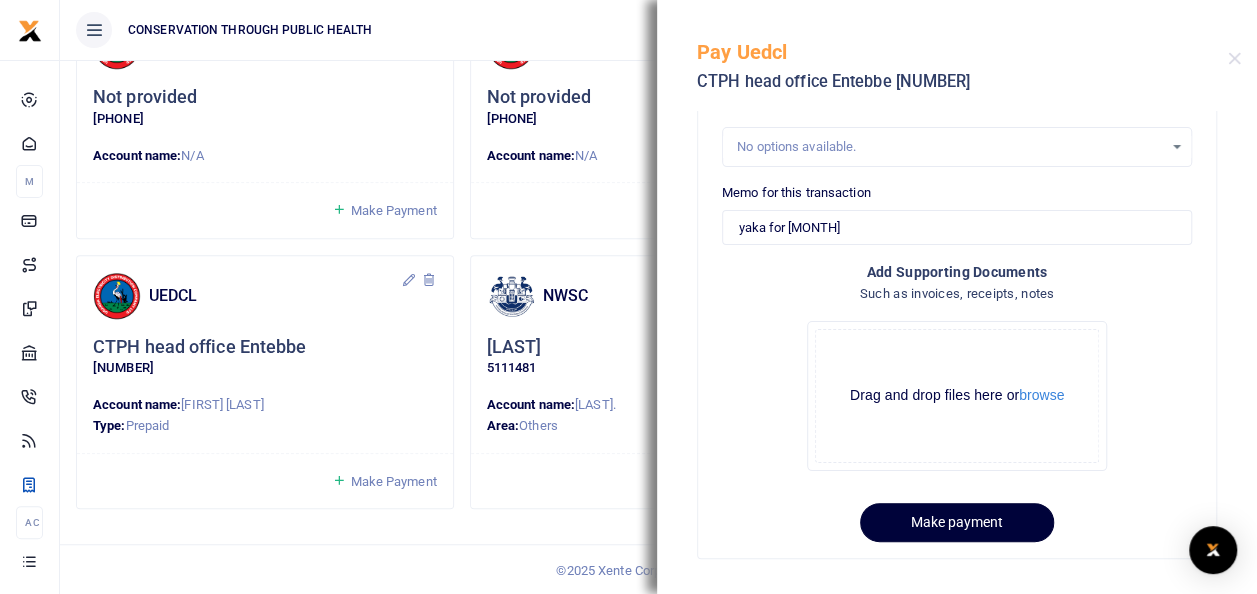 click on "Make payment" at bounding box center [957, 522] 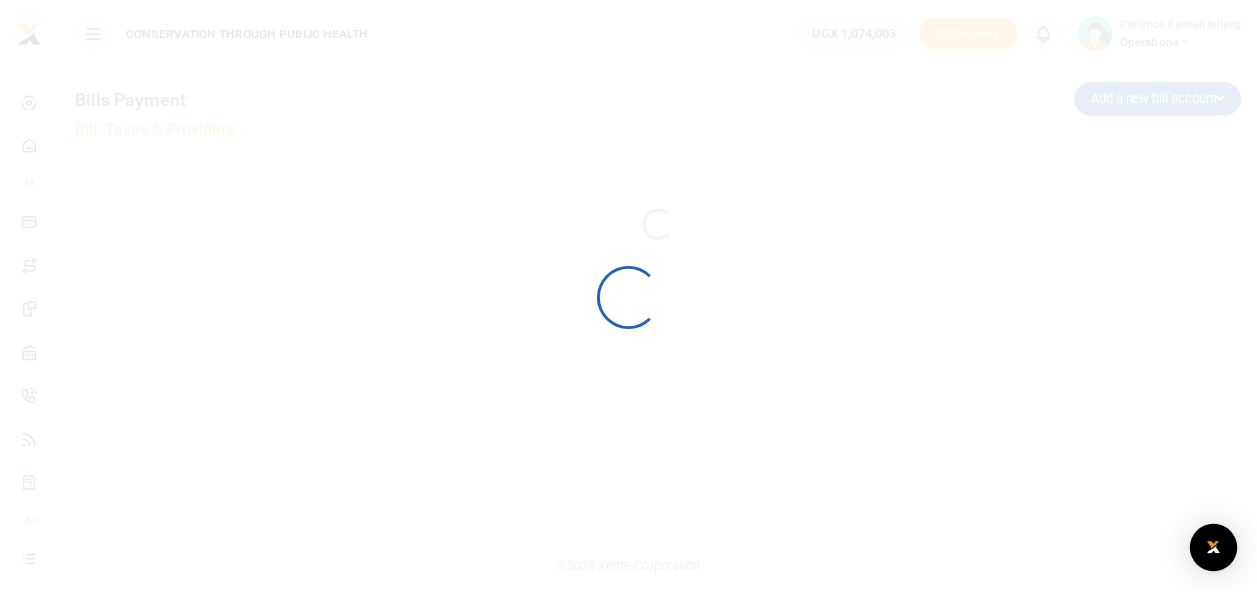scroll, scrollTop: 0, scrollLeft: 0, axis: both 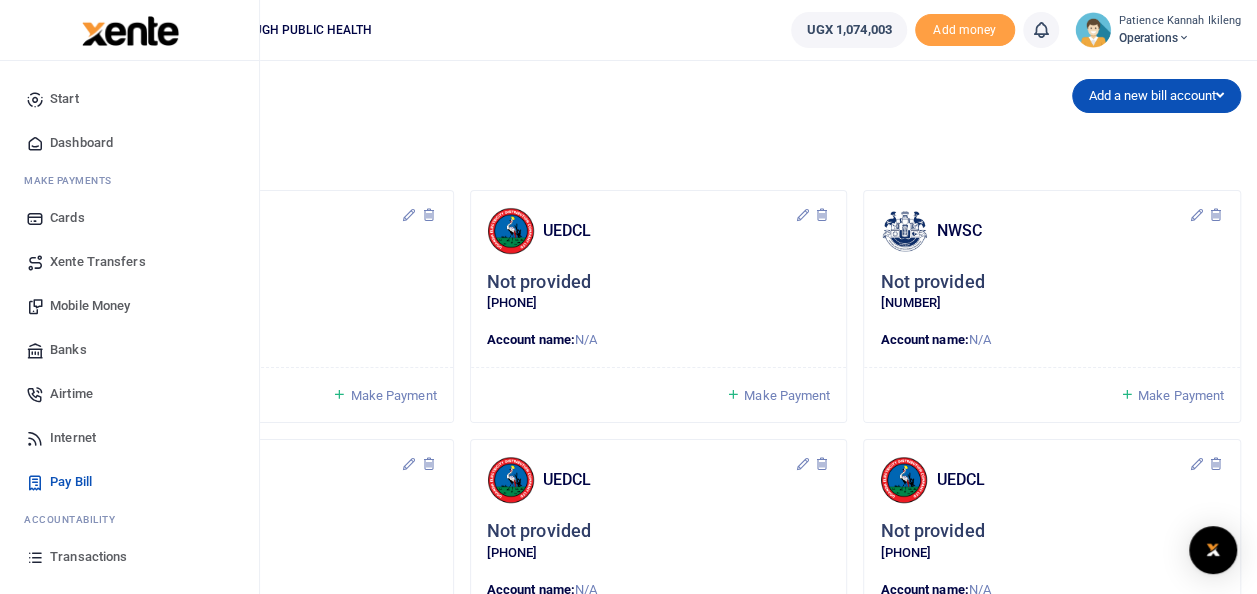 click on "Mobile Money" at bounding box center (90, 306) 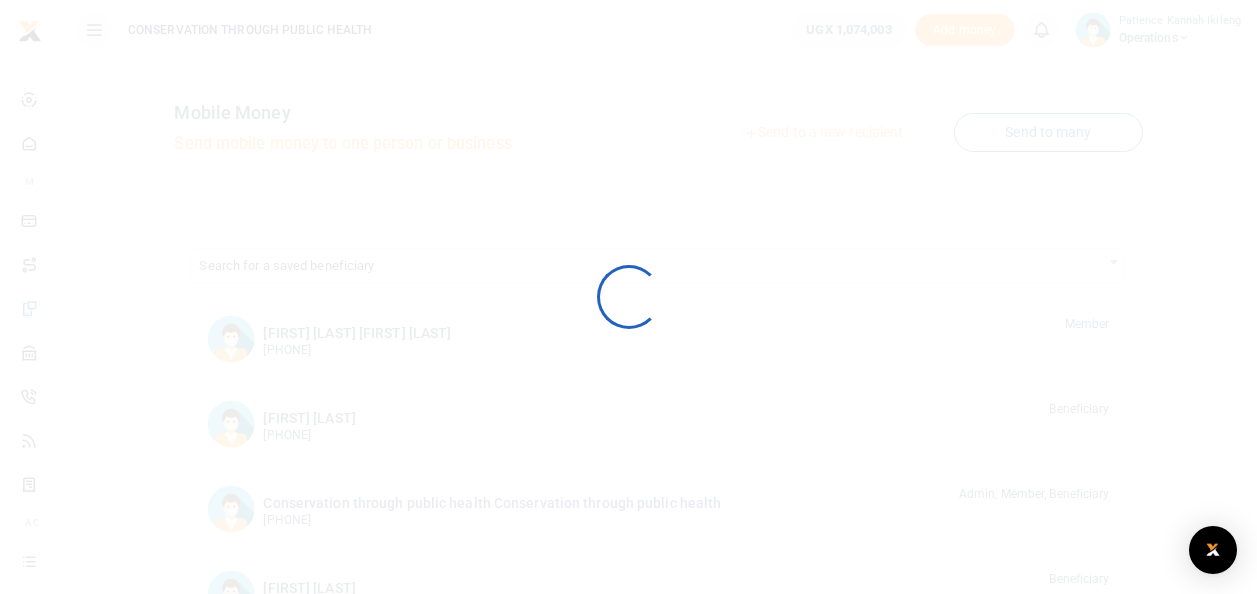 scroll, scrollTop: 0, scrollLeft: 0, axis: both 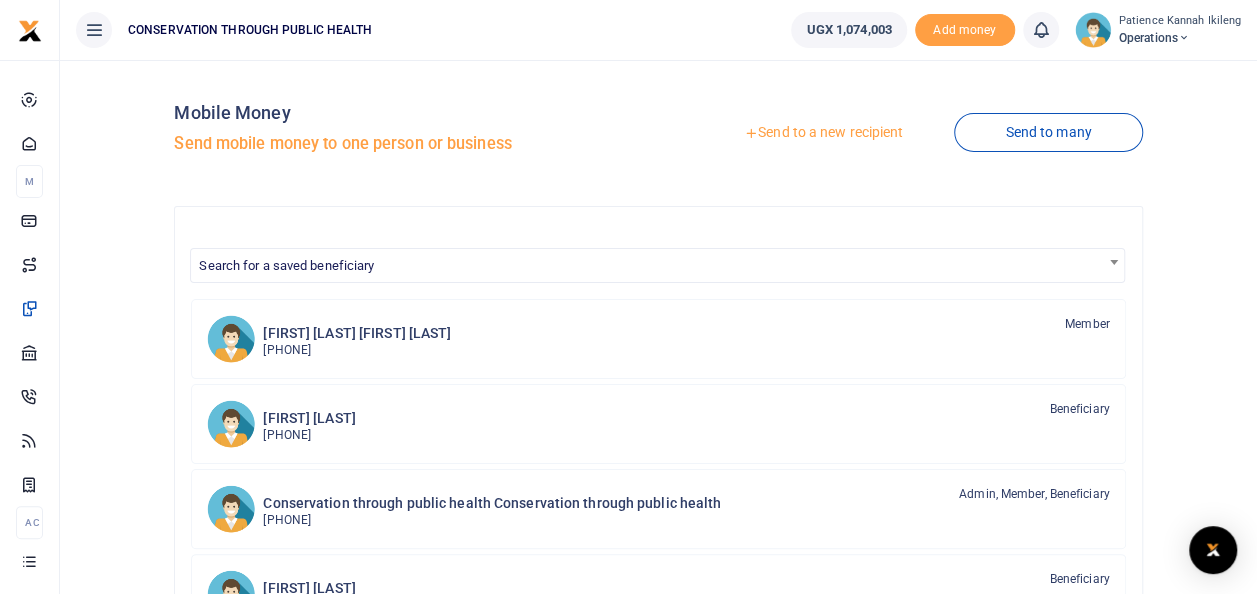 click on "Send to a new recipient" at bounding box center (823, 133) 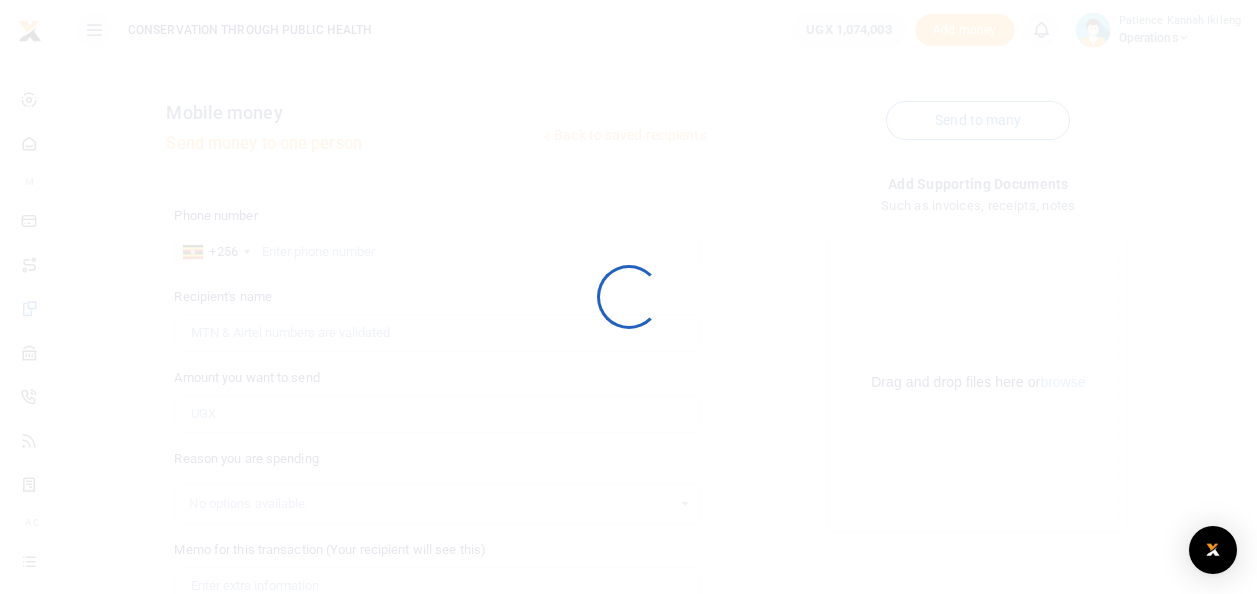 scroll, scrollTop: 0, scrollLeft: 0, axis: both 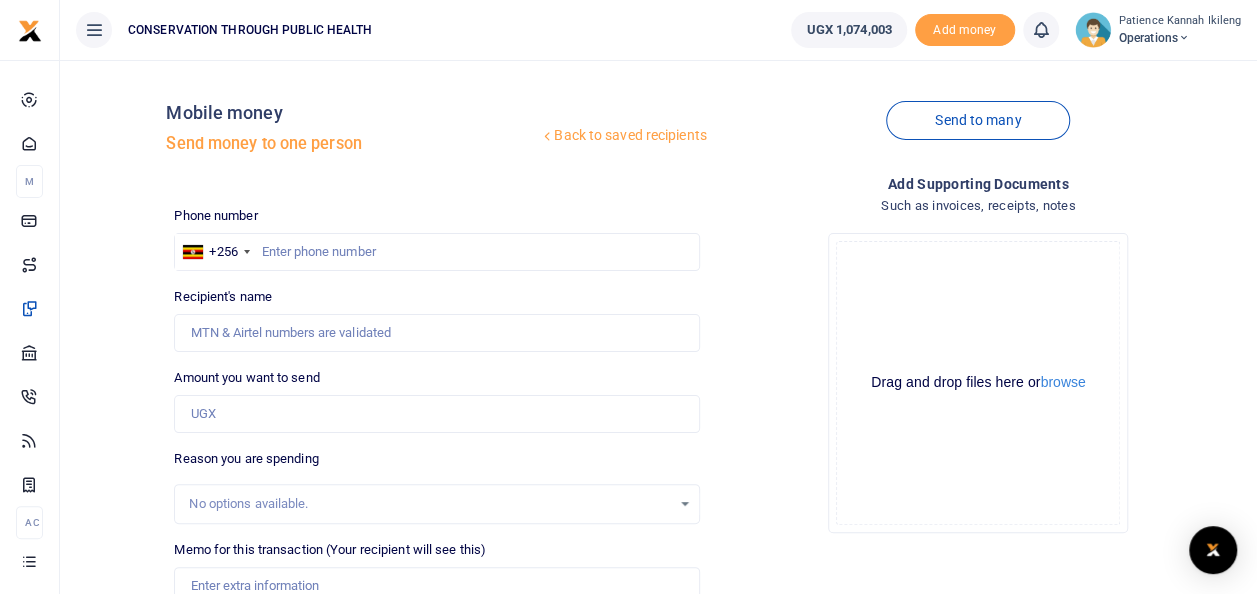 click at bounding box center (628, 297) 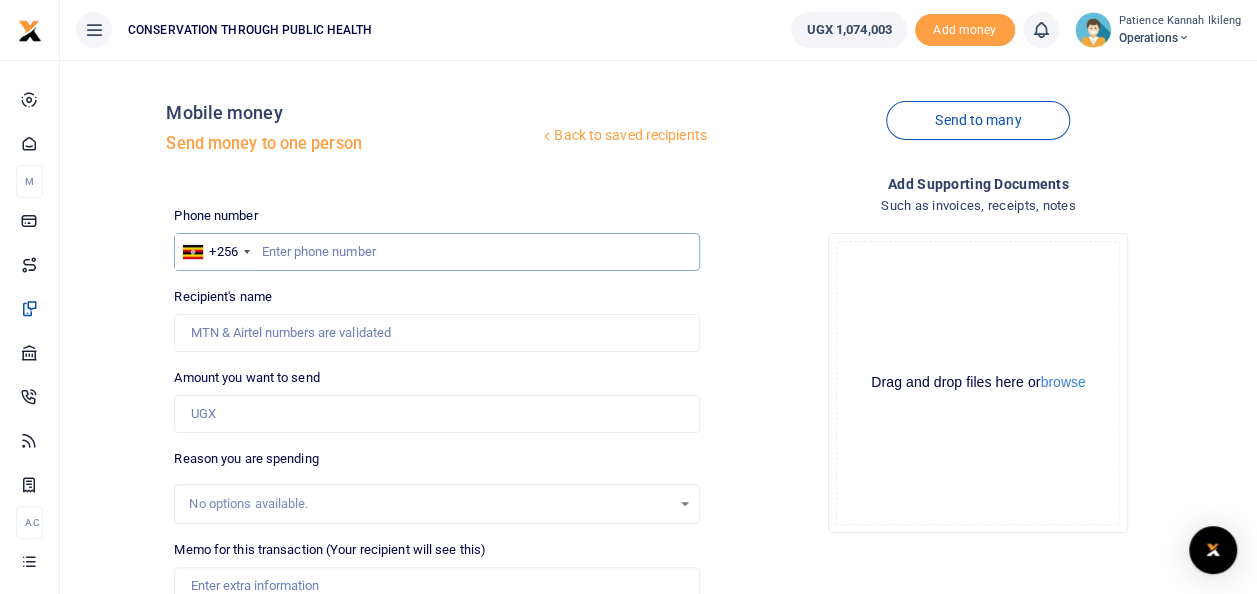 click at bounding box center [436, 252] 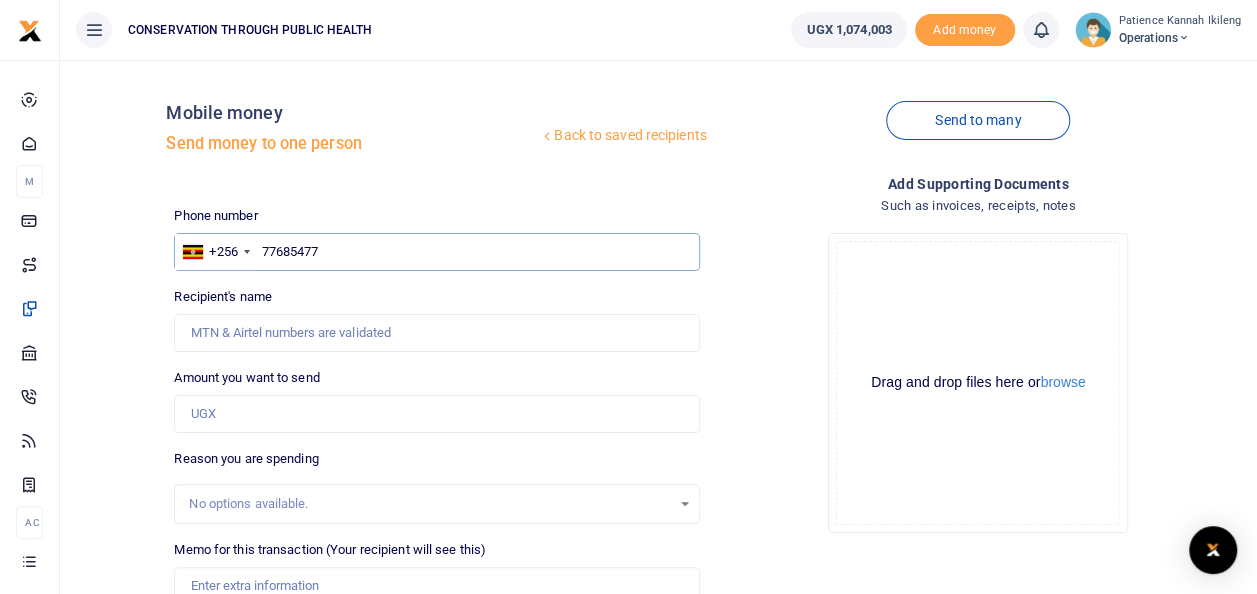 type on "776854775" 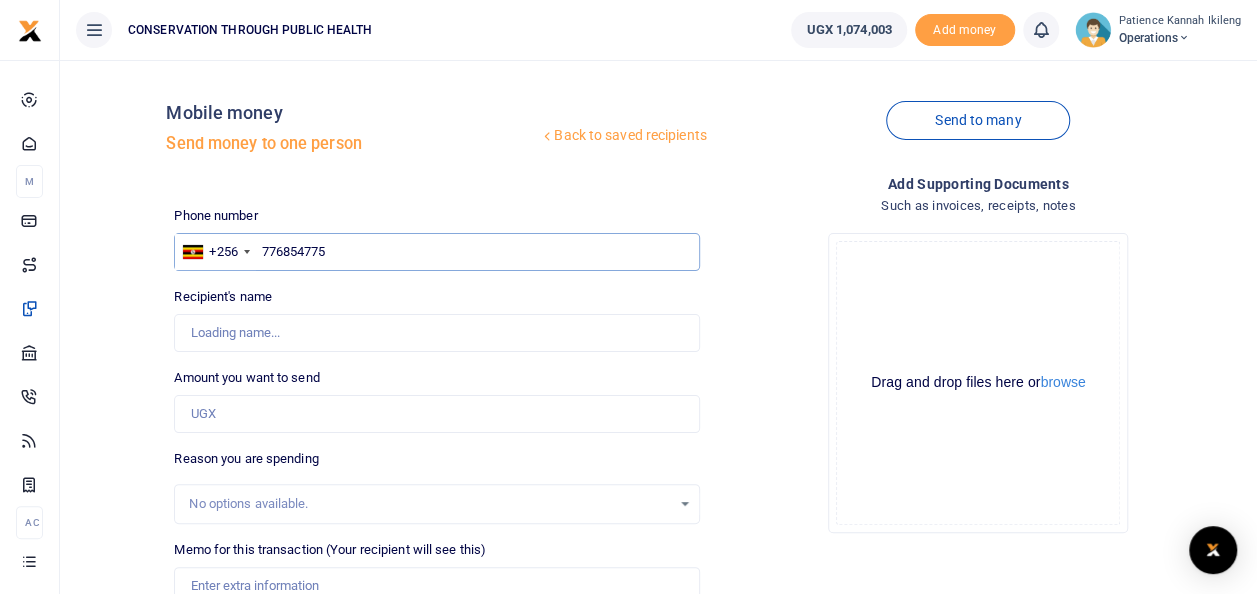 type on "William Abigaba" 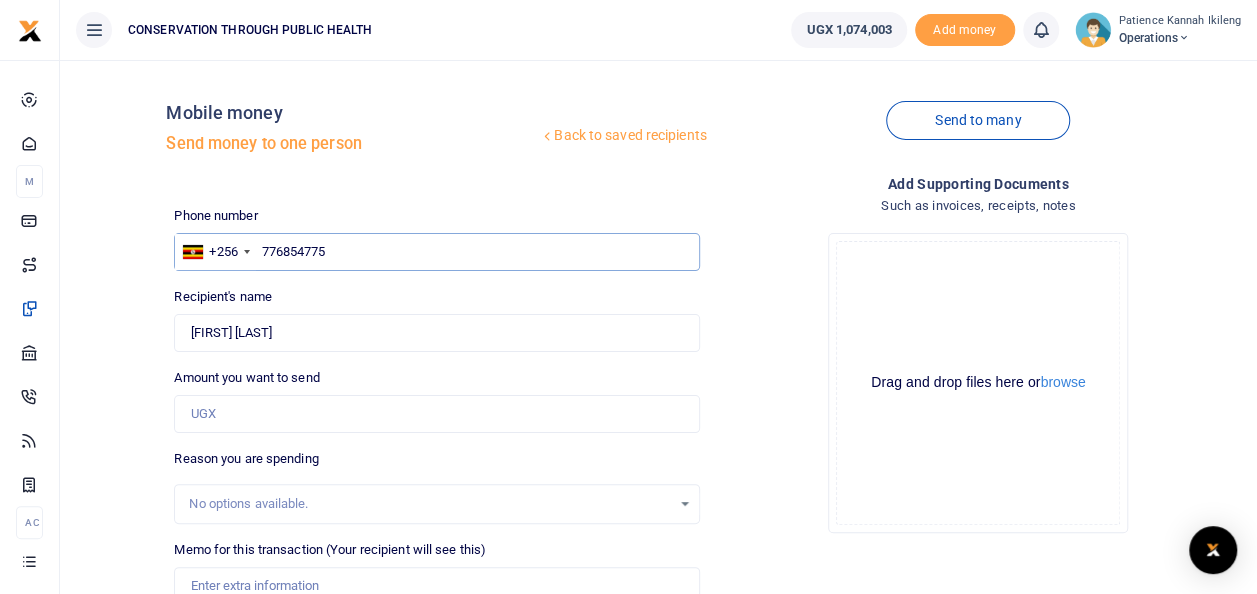 type on "776854775" 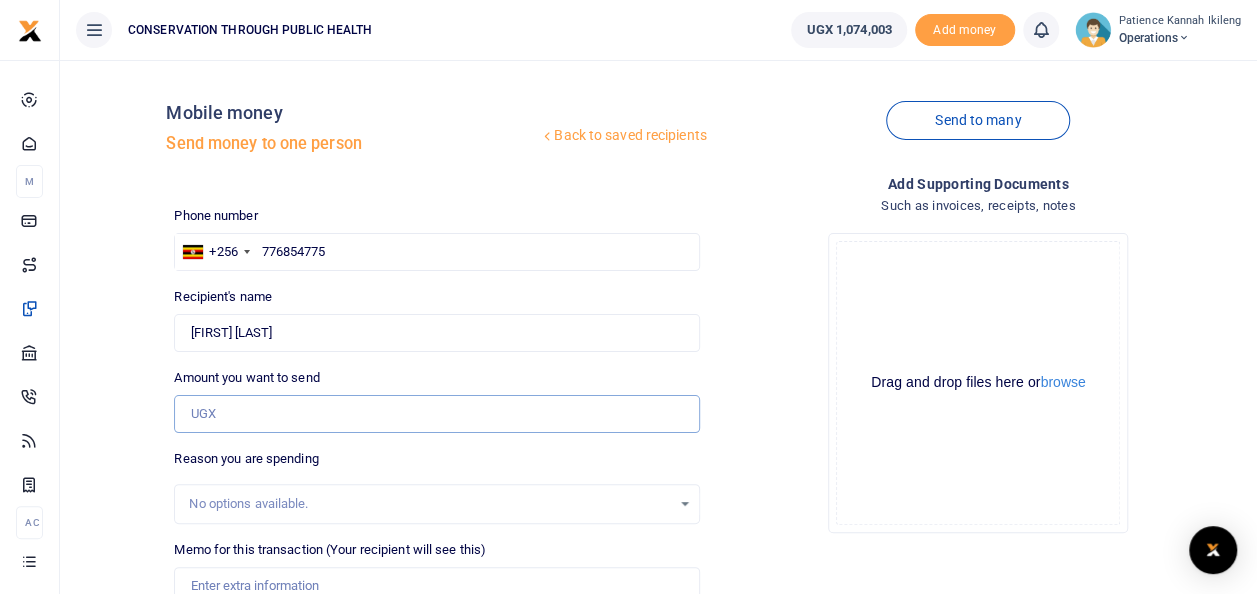 click on "Amount you want to send" at bounding box center (436, 414) 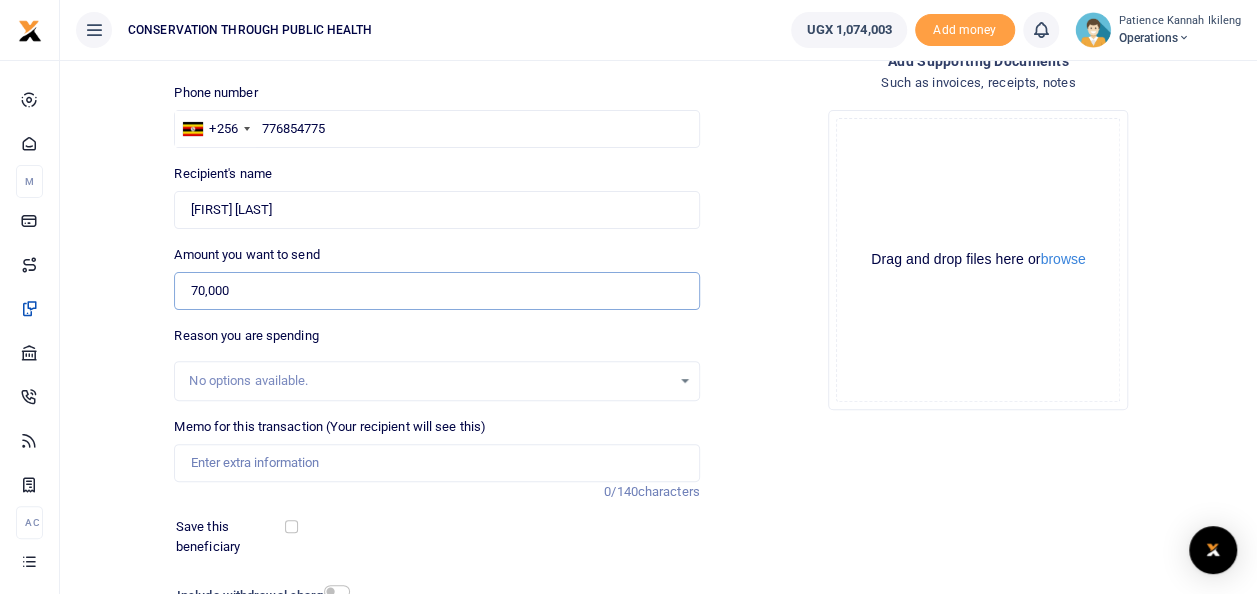 scroll, scrollTop: 290, scrollLeft: 0, axis: vertical 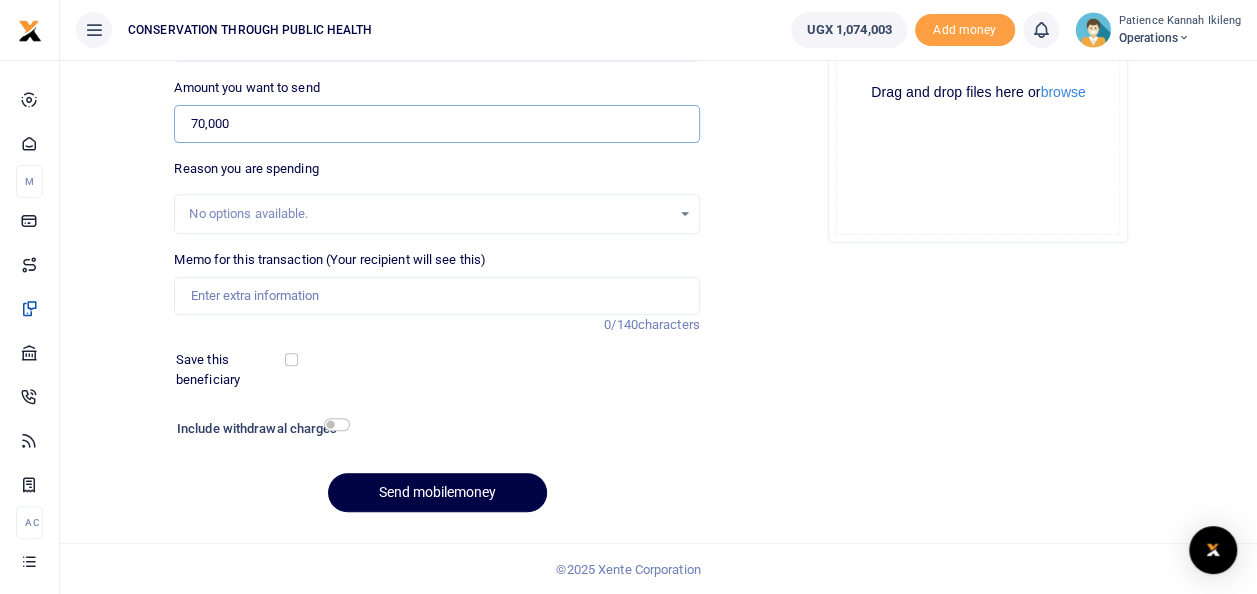 type on "70,000" 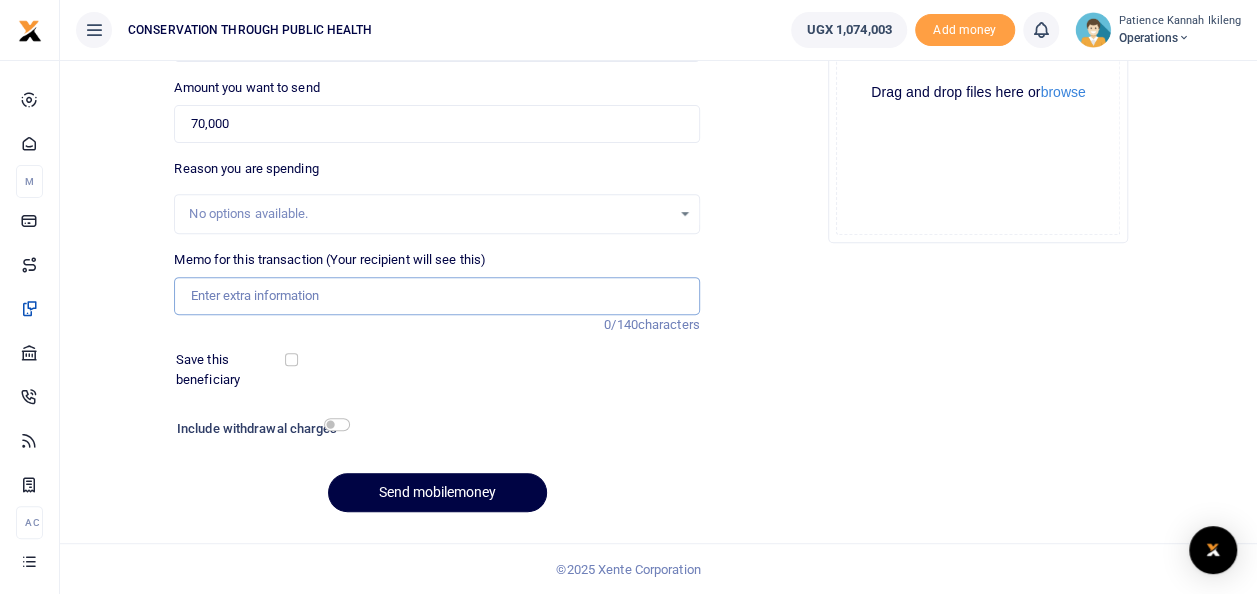 click on "Memo for this transaction (Your recipient will see this)" at bounding box center [436, 296] 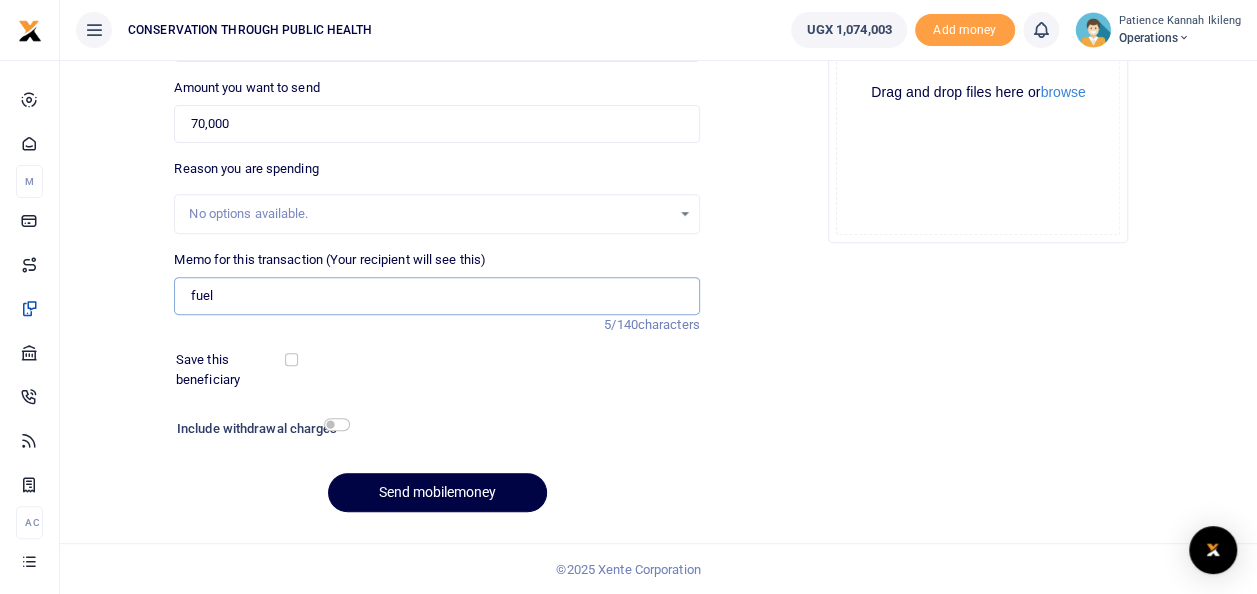 type on "fuel for the generator" 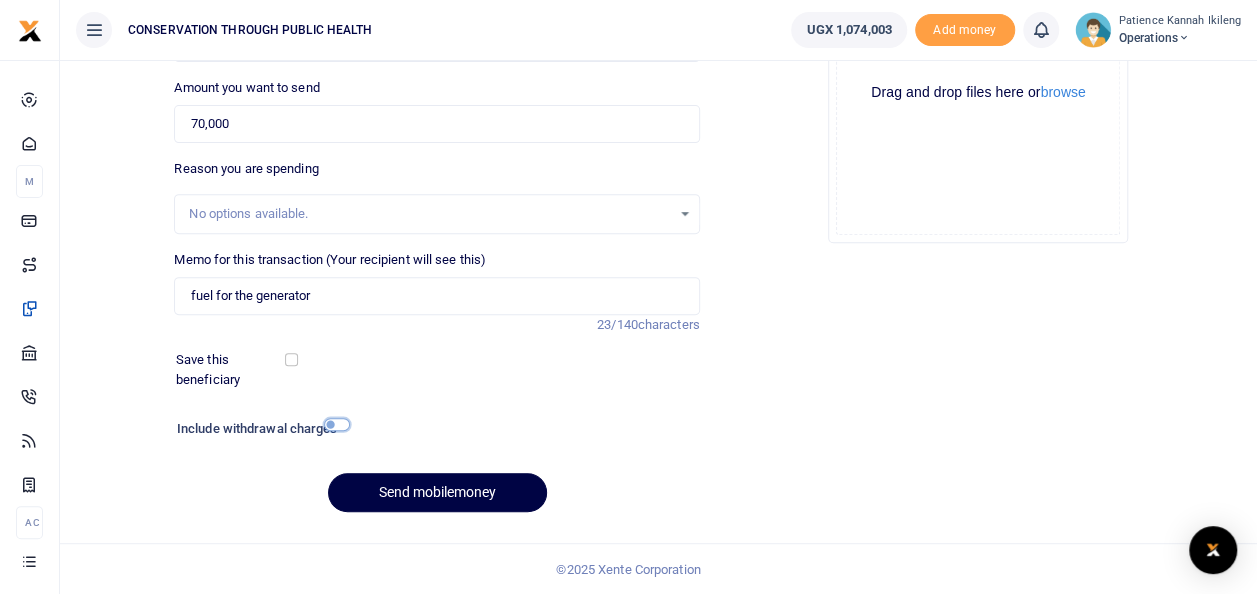 click at bounding box center [337, 424] 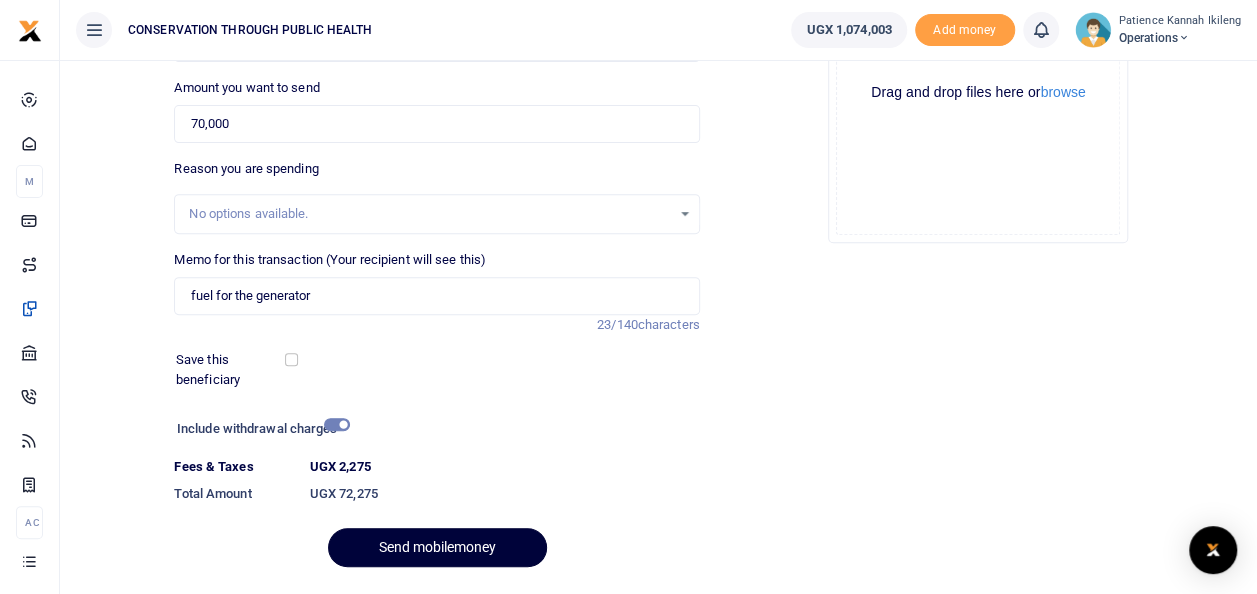 click on "Send mobilemoney" at bounding box center [437, 547] 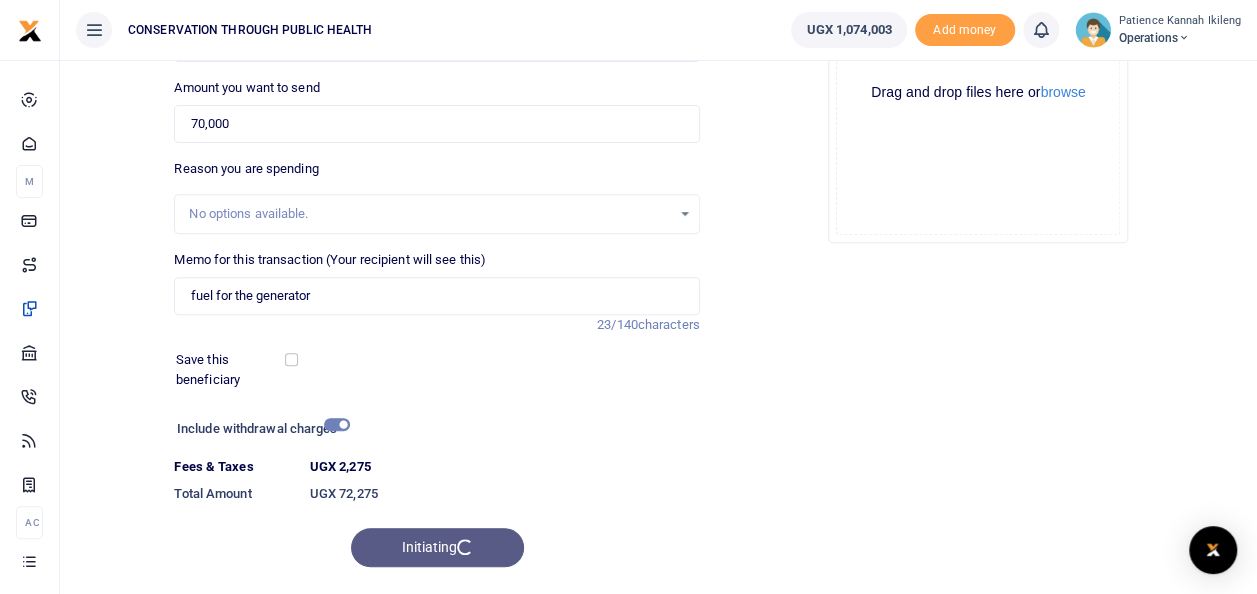 click on "Back to saved recipients
Mobile money
Send money to one person
Send to many
Phone number
+256 Uganda +256 776854775
Phone is required." at bounding box center (658, 210) 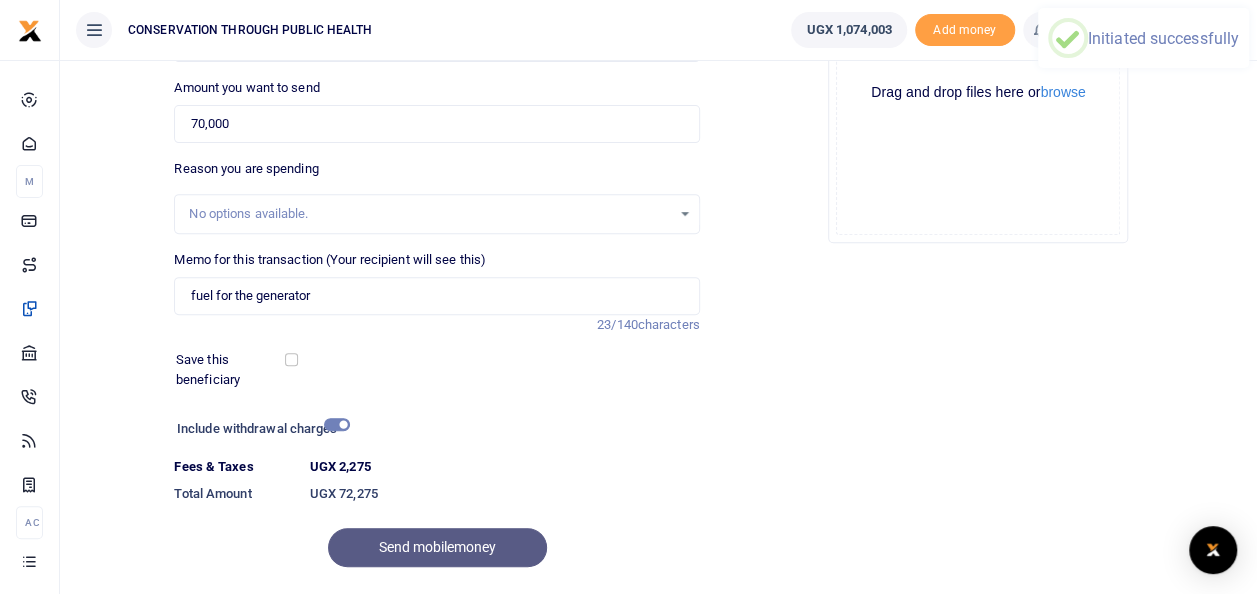 scroll, scrollTop: 0, scrollLeft: 0, axis: both 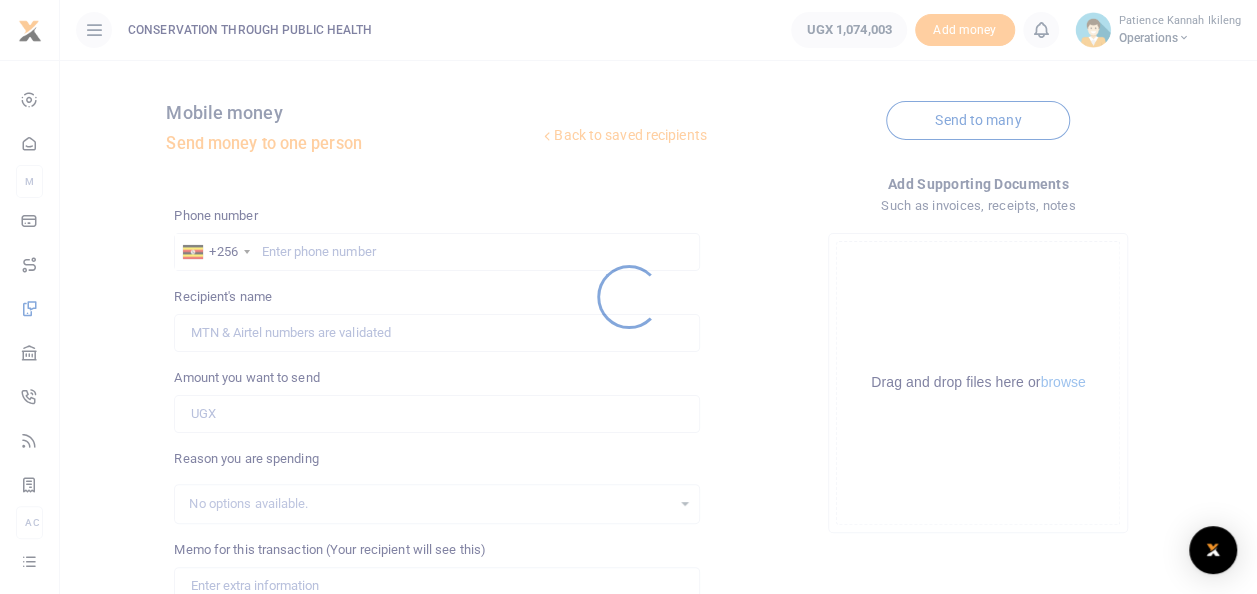 drag, startPoint x: 0, startPoint y: 0, endPoint x: 32, endPoint y: 140, distance: 143.61058 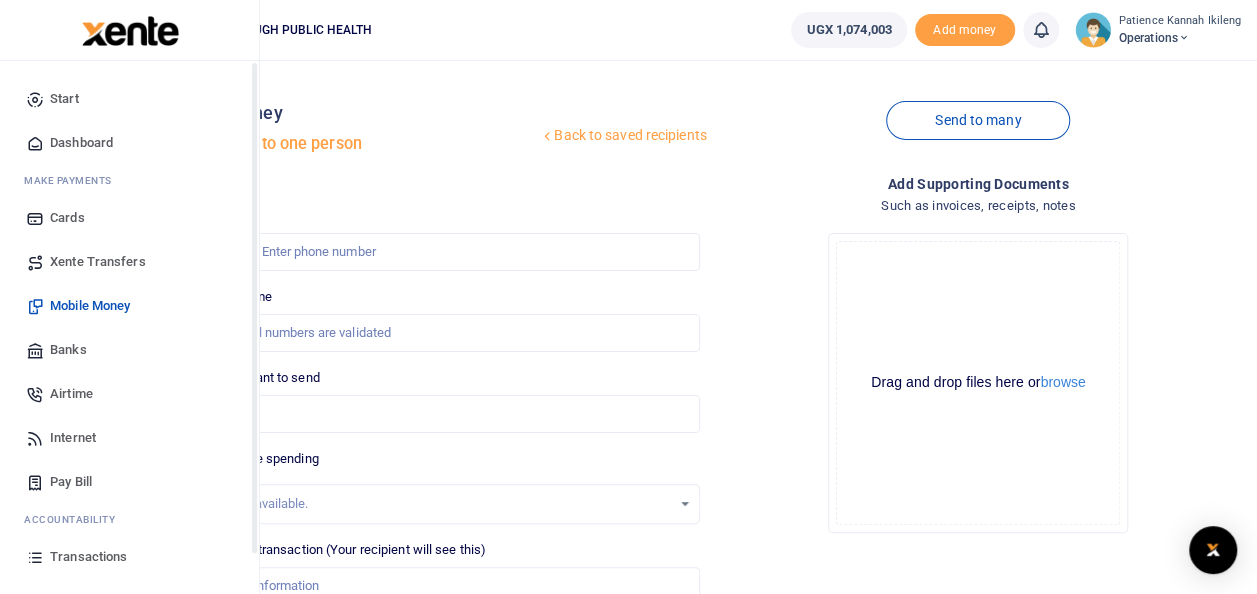 click at bounding box center [35, 143] 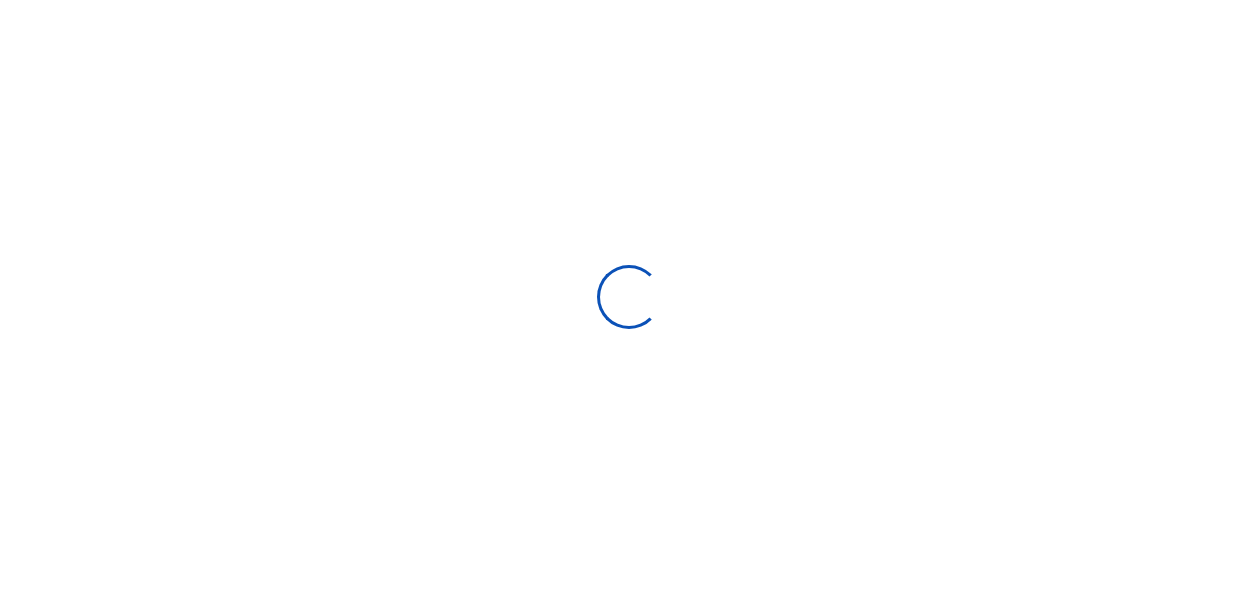 scroll, scrollTop: 0, scrollLeft: 0, axis: both 